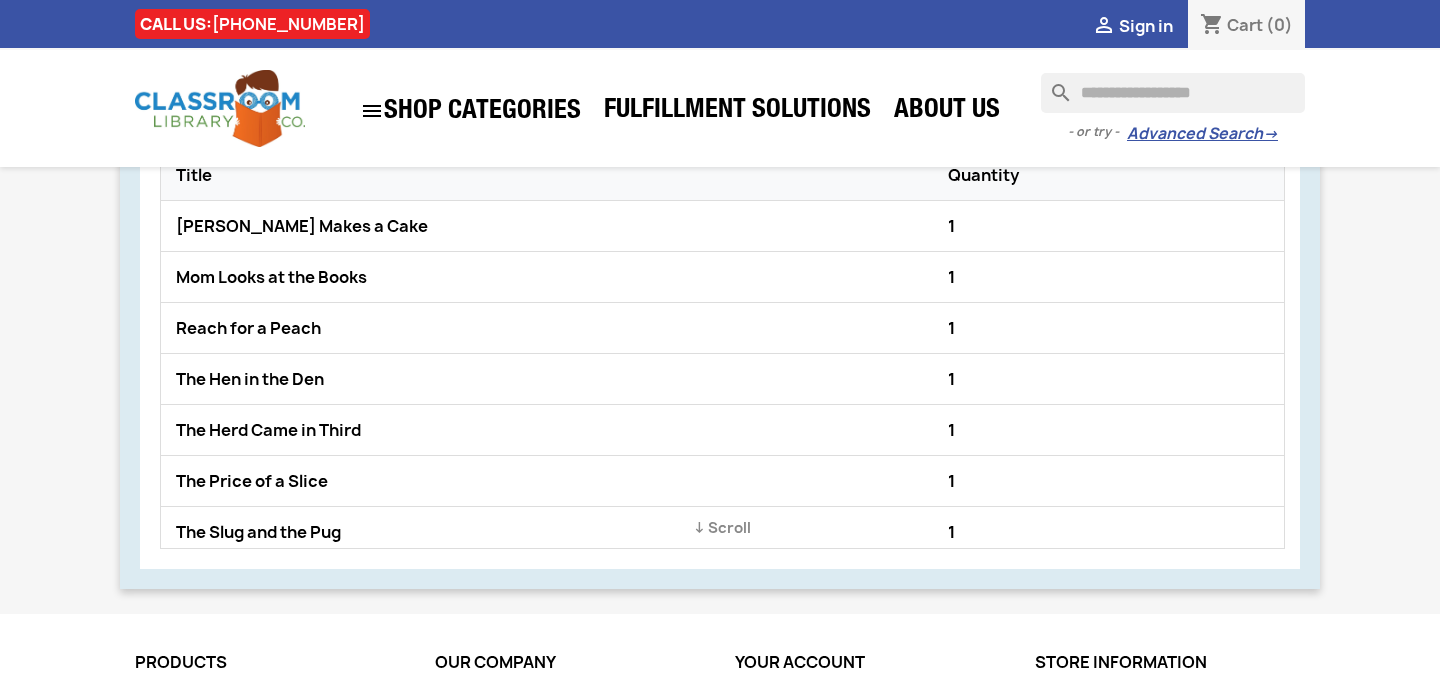 scroll, scrollTop: 1520, scrollLeft: 0, axis: vertical 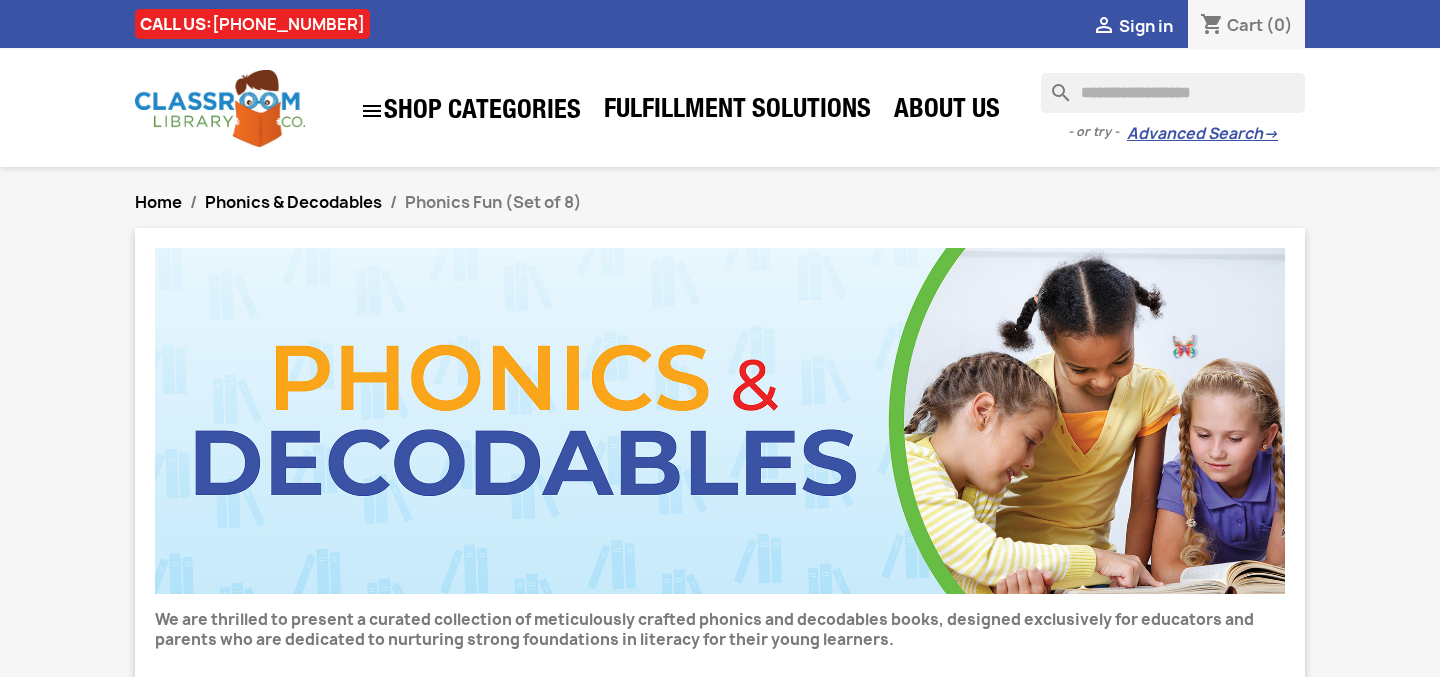 click at bounding box center (1173, 93) 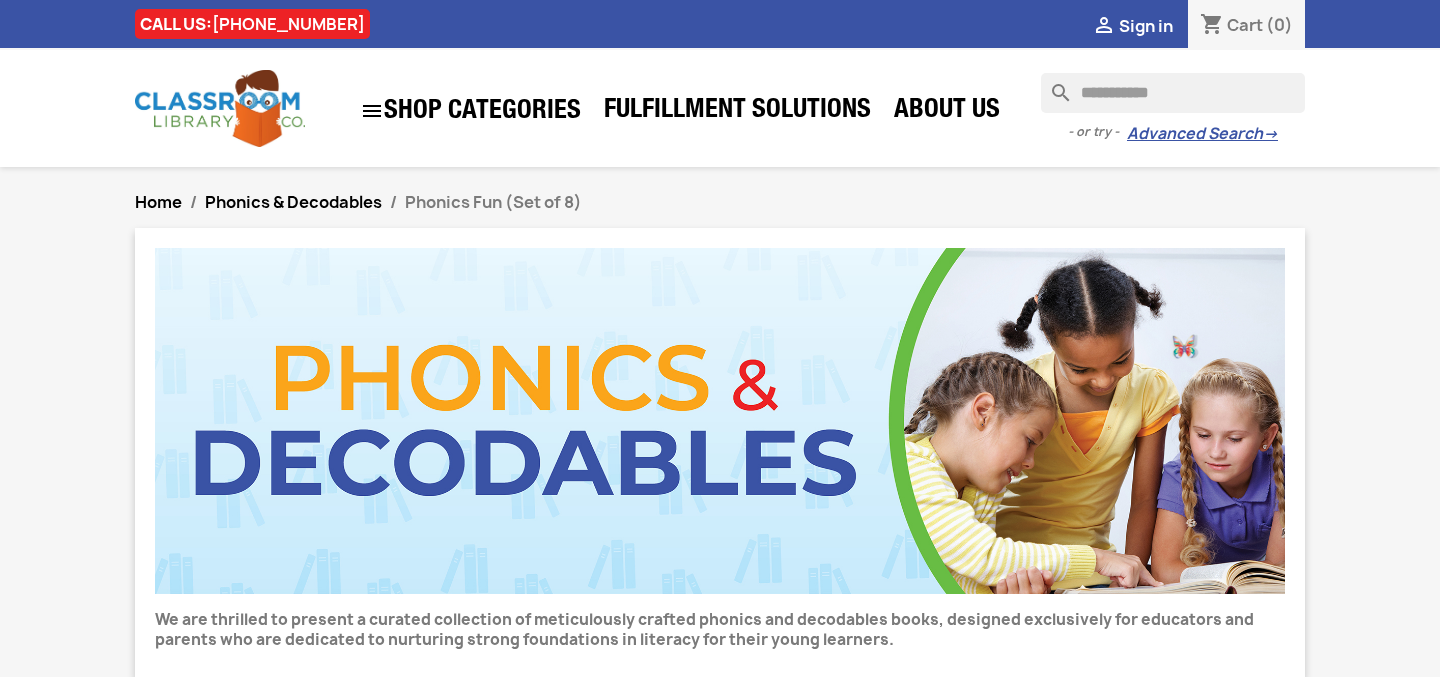 type on "**********" 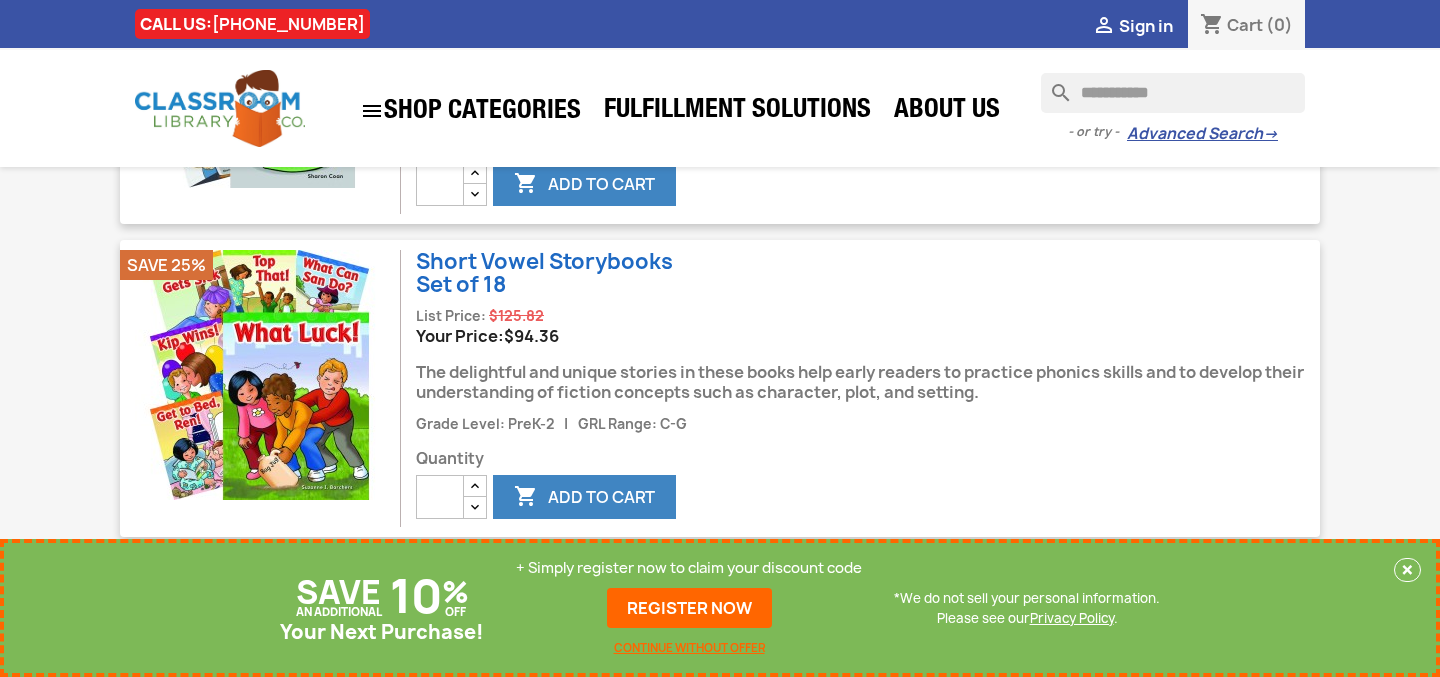 scroll, scrollTop: 390, scrollLeft: 0, axis: vertical 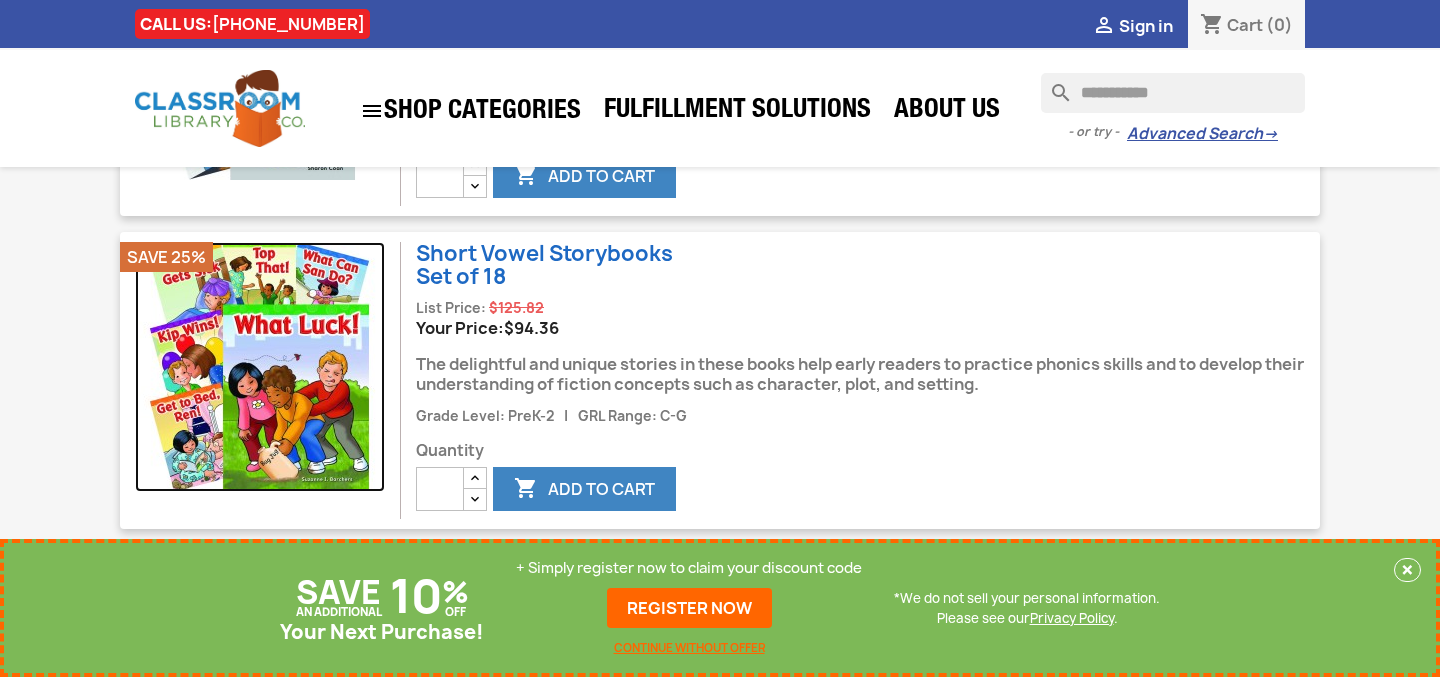 click at bounding box center [260, 367] 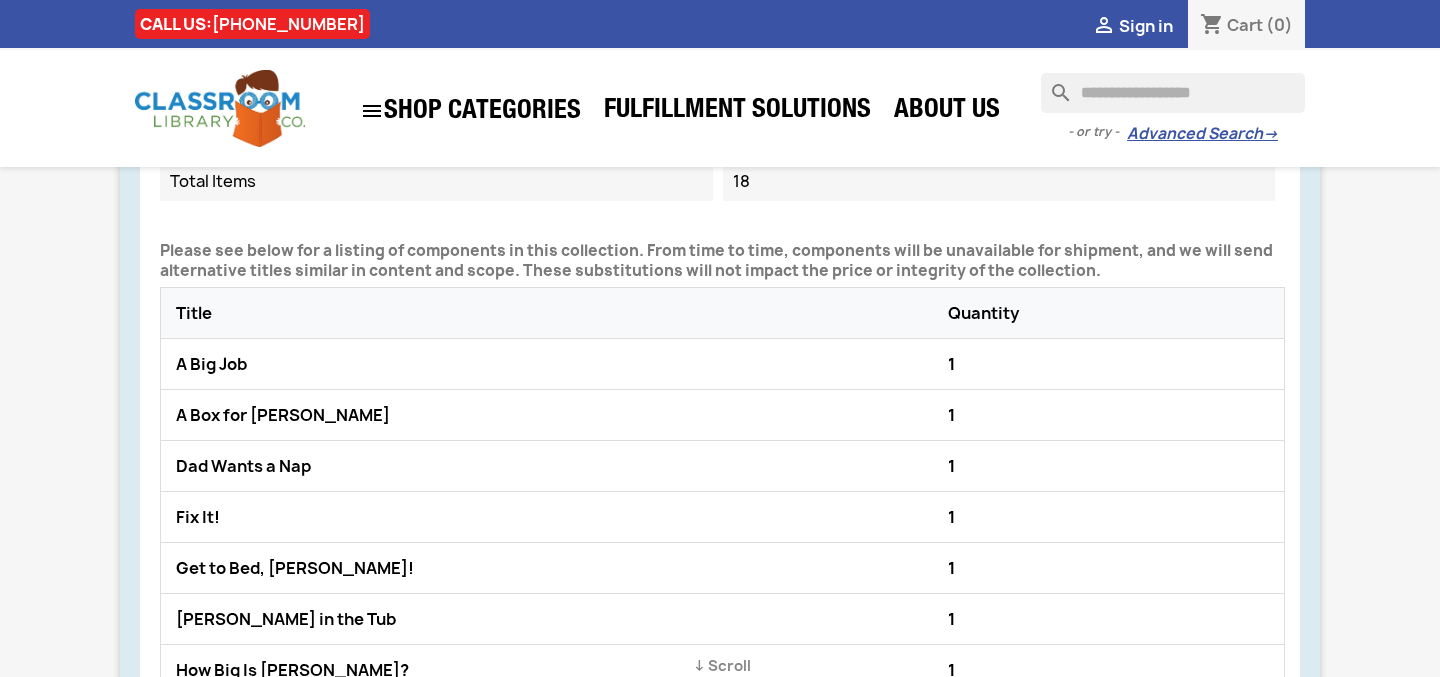 scroll, scrollTop: 1335, scrollLeft: 0, axis: vertical 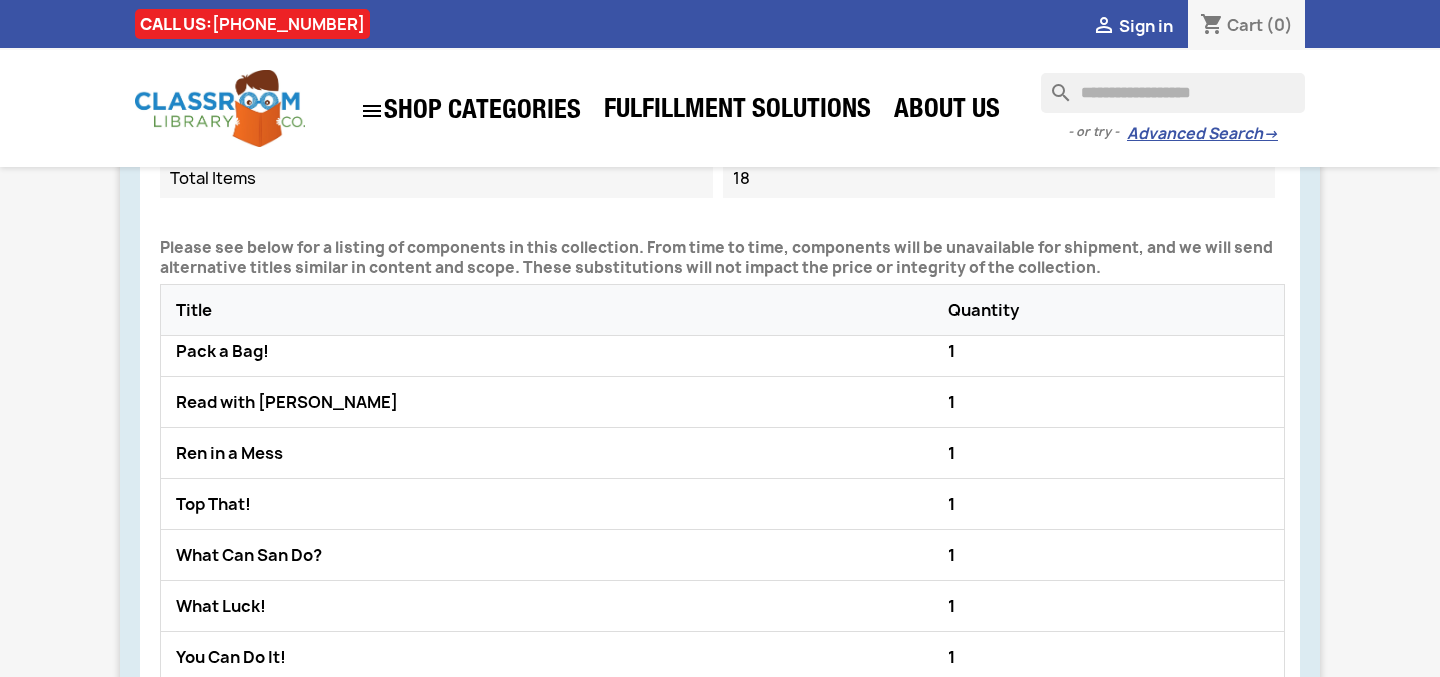 click on "What Can San Do?" 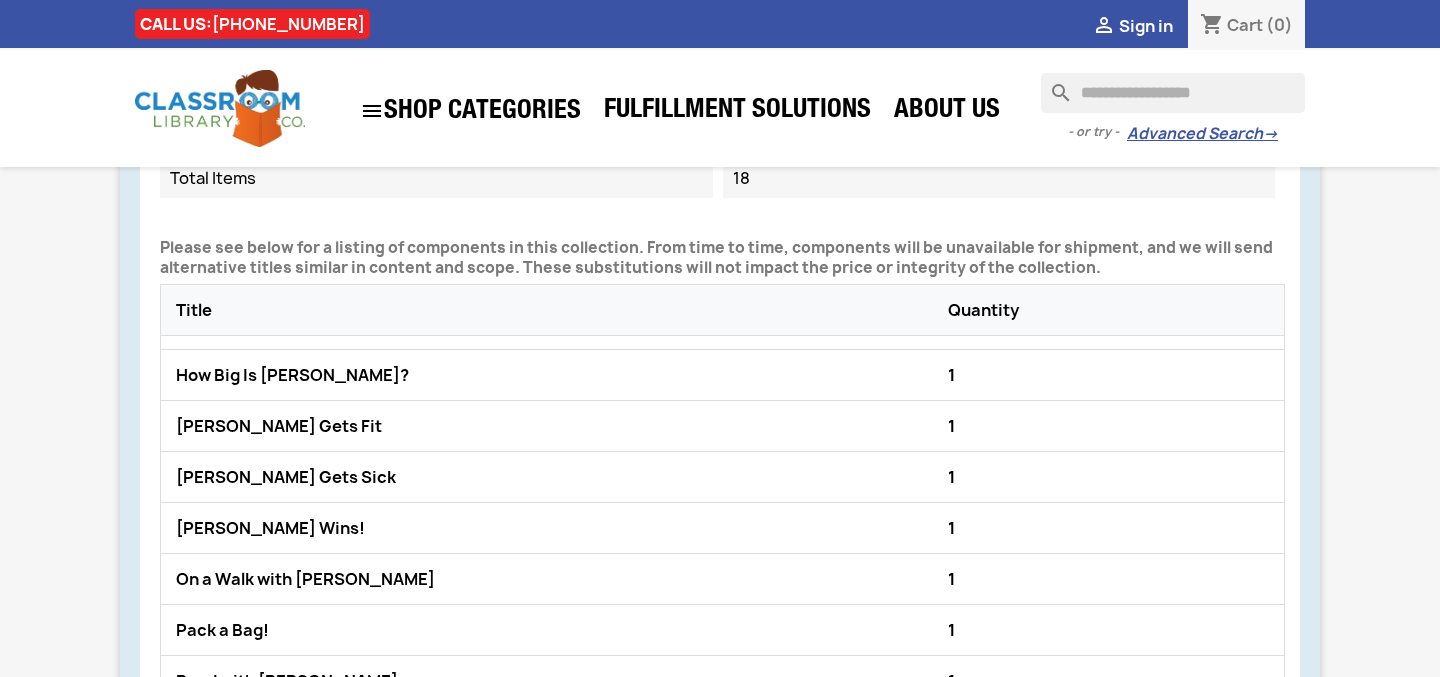 scroll, scrollTop: 0, scrollLeft: 0, axis: both 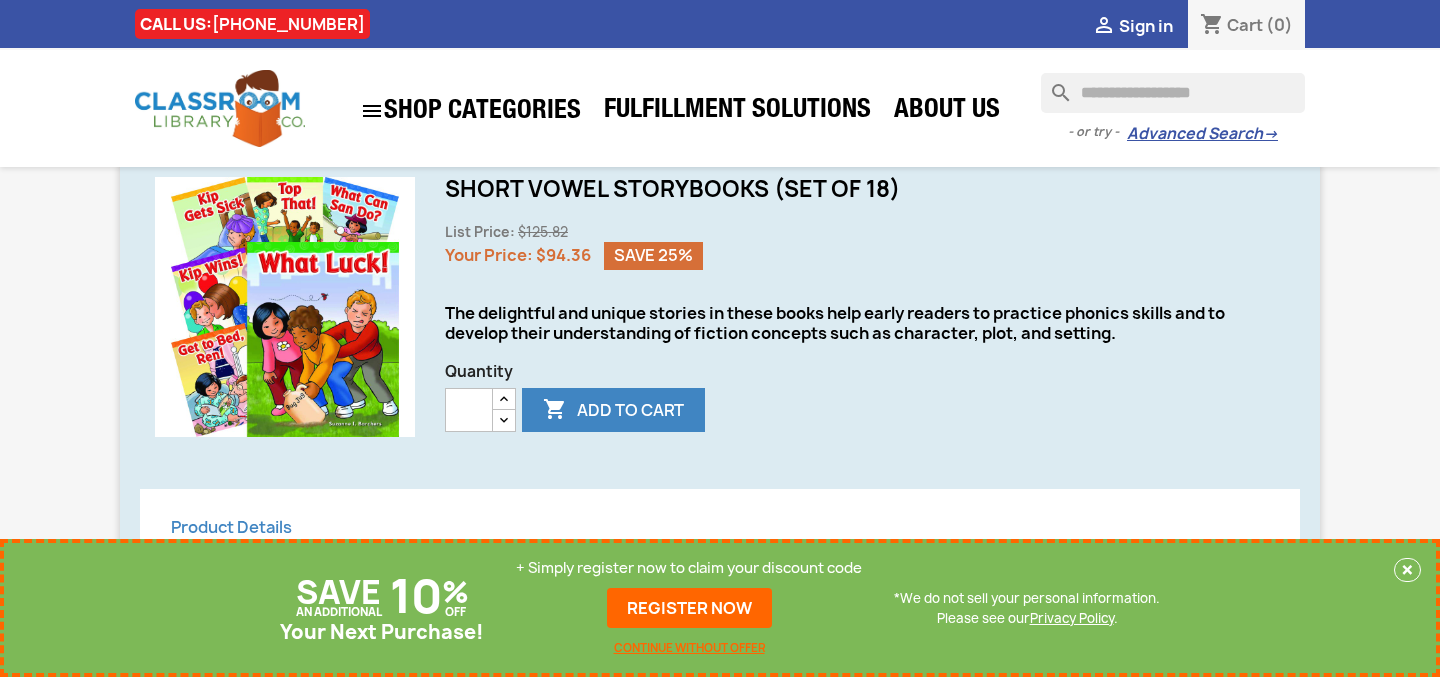 click on "SAVE
AN ADDITIONAL
10
%
OFF
Your Next Purchase!
+ Simply register now to claim your discount code
REGISTER NOW
CONTINUE WITHOUT OFFER
*We do not sell your personal information.
Please see our
Privacy Policy .
×" at bounding box center [720, 608] 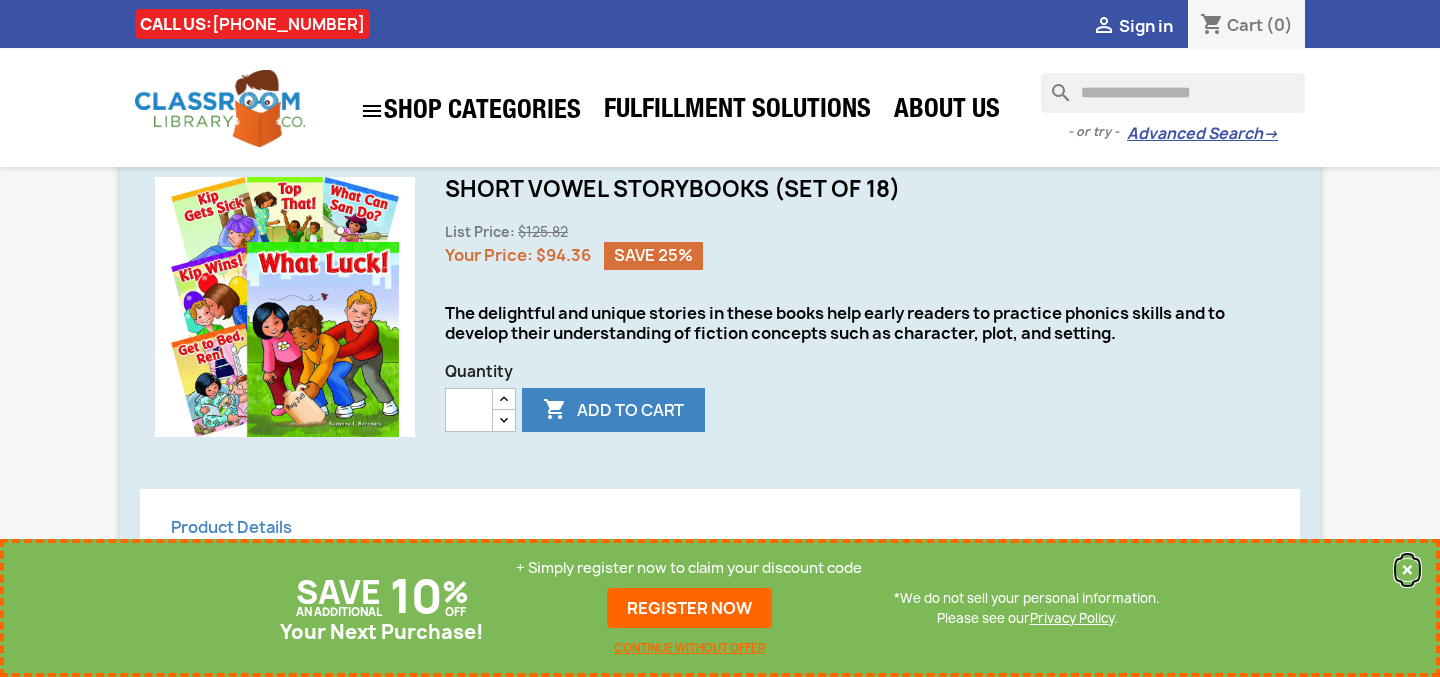 click on "×" at bounding box center [1407, 570] 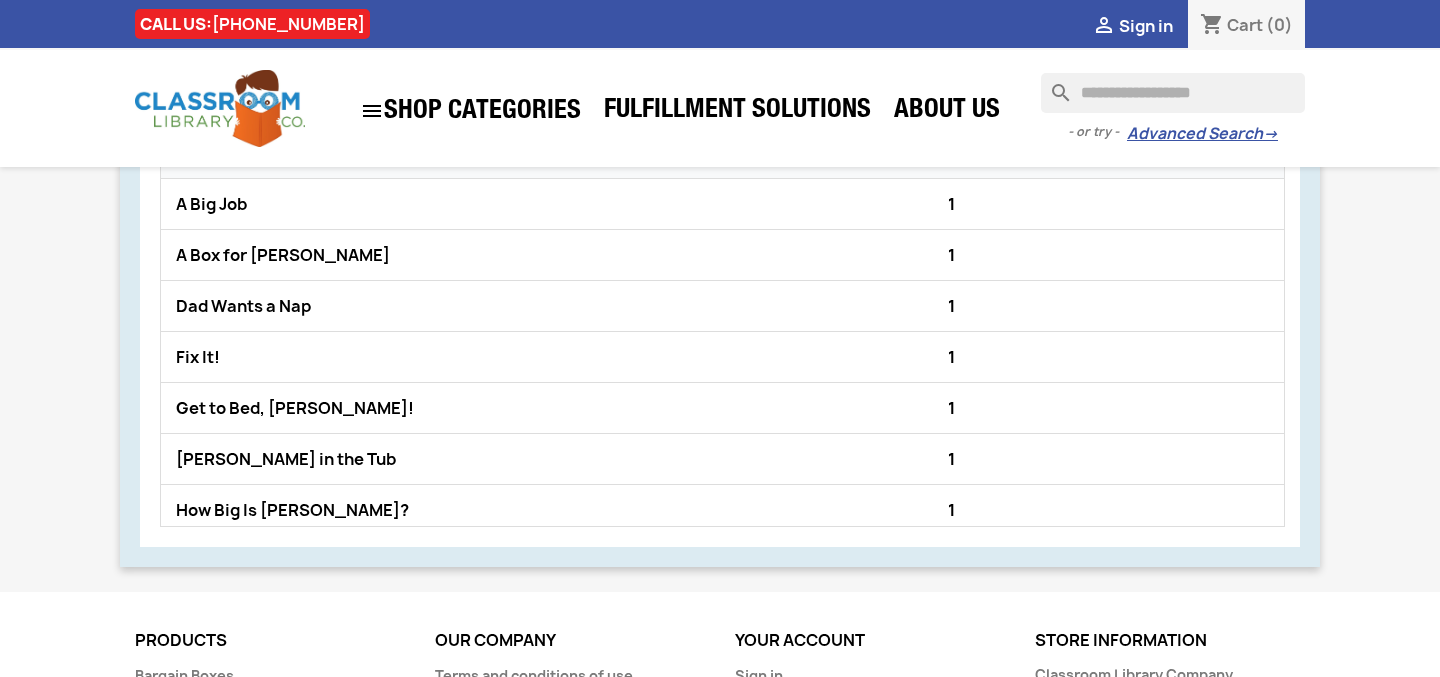 scroll, scrollTop: 1452, scrollLeft: 0, axis: vertical 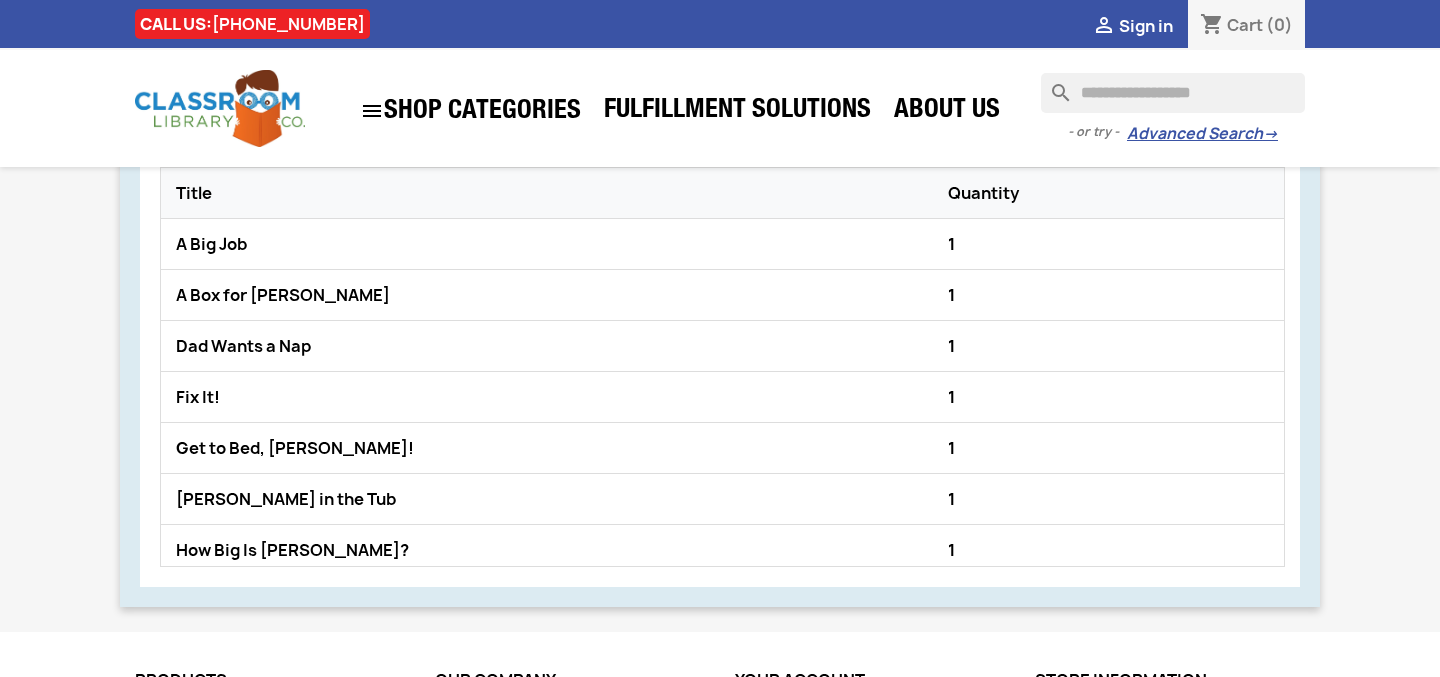 click on "Get to Bed, Ren!" 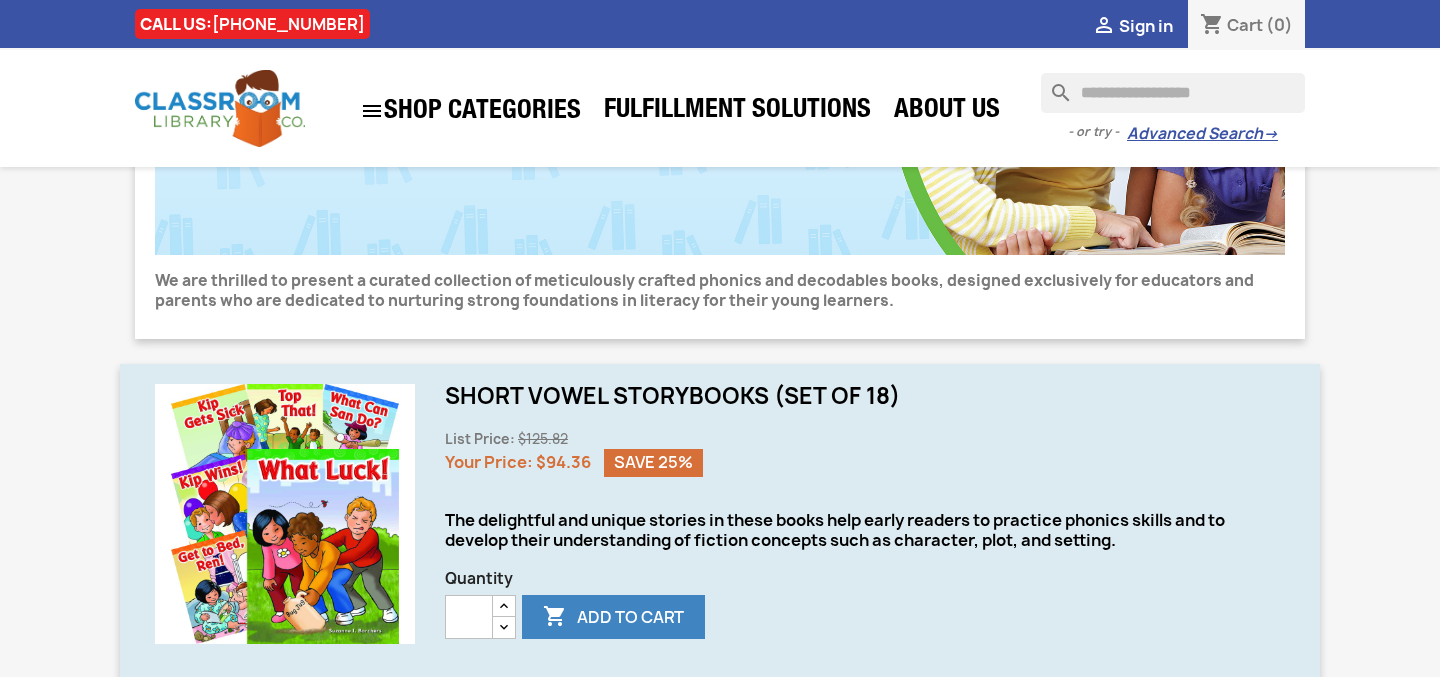 scroll, scrollTop: 342, scrollLeft: 0, axis: vertical 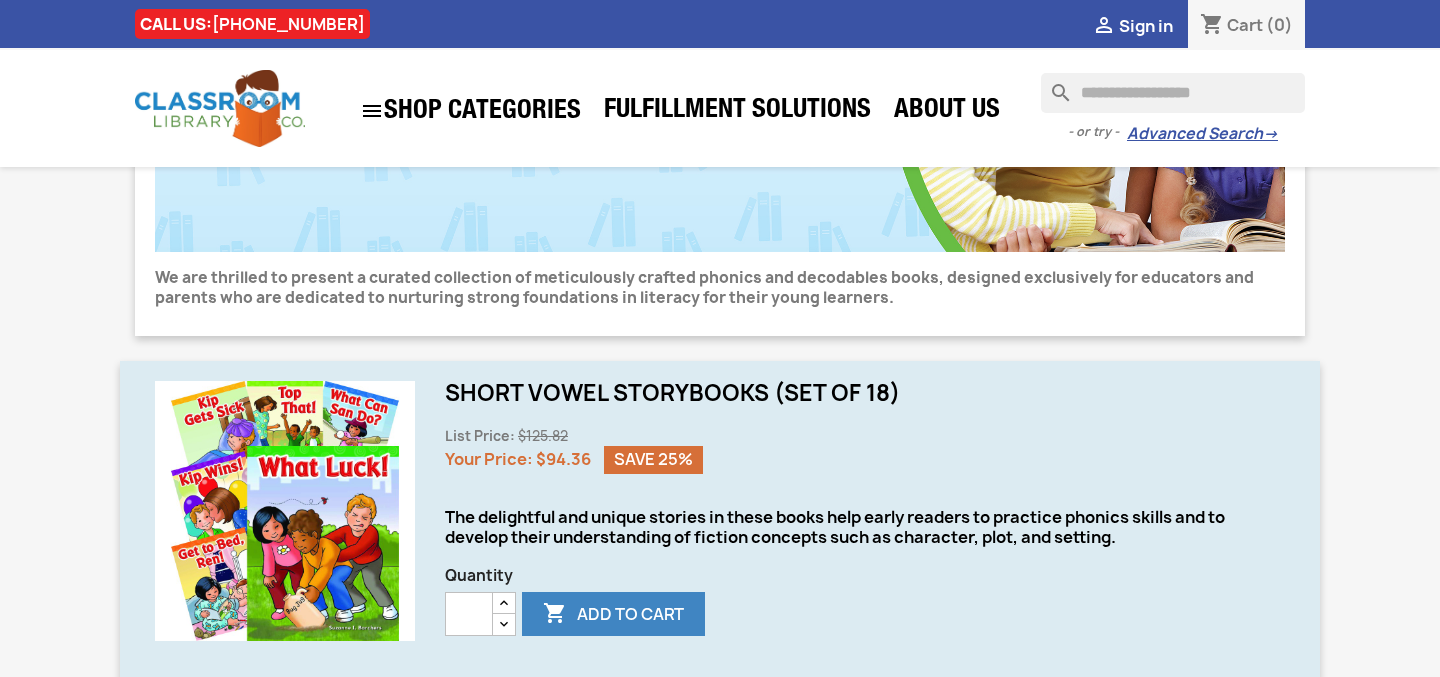 click on "search" at bounding box center (285, 511) 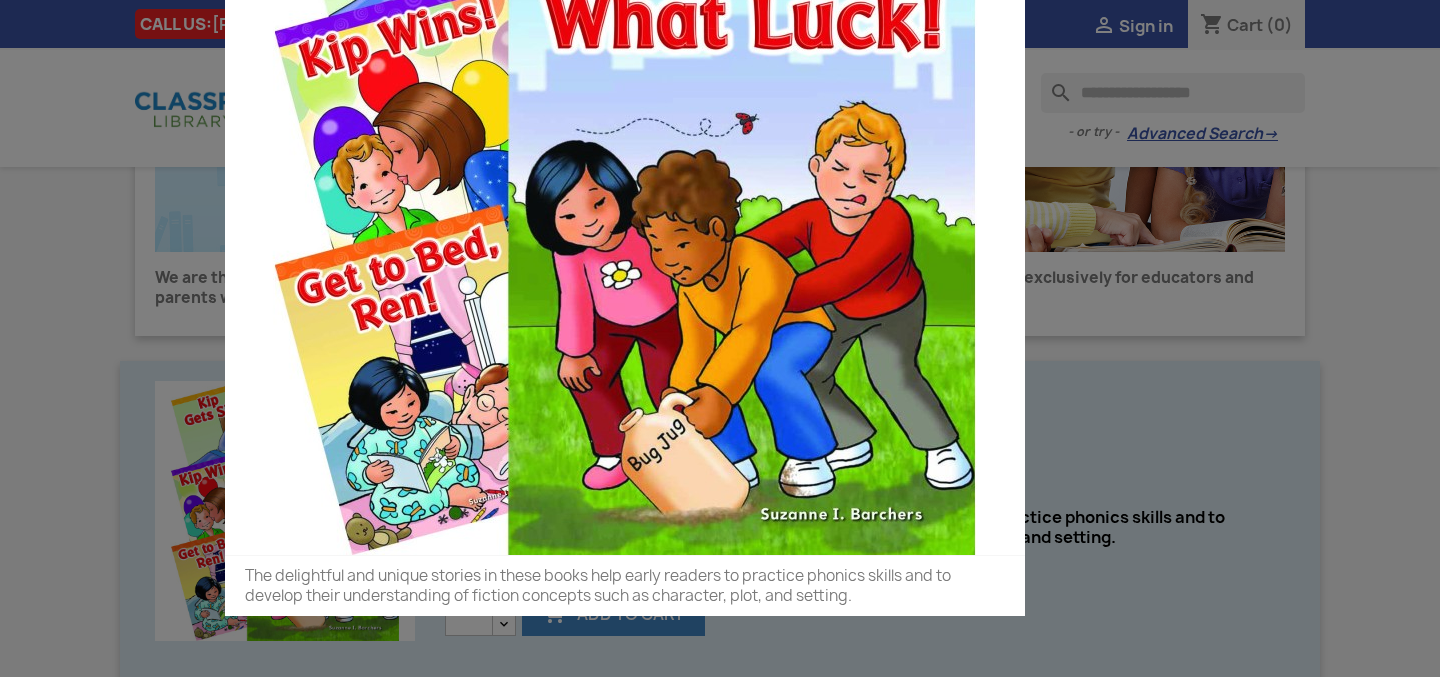 scroll, scrollTop: 59, scrollLeft: 0, axis: vertical 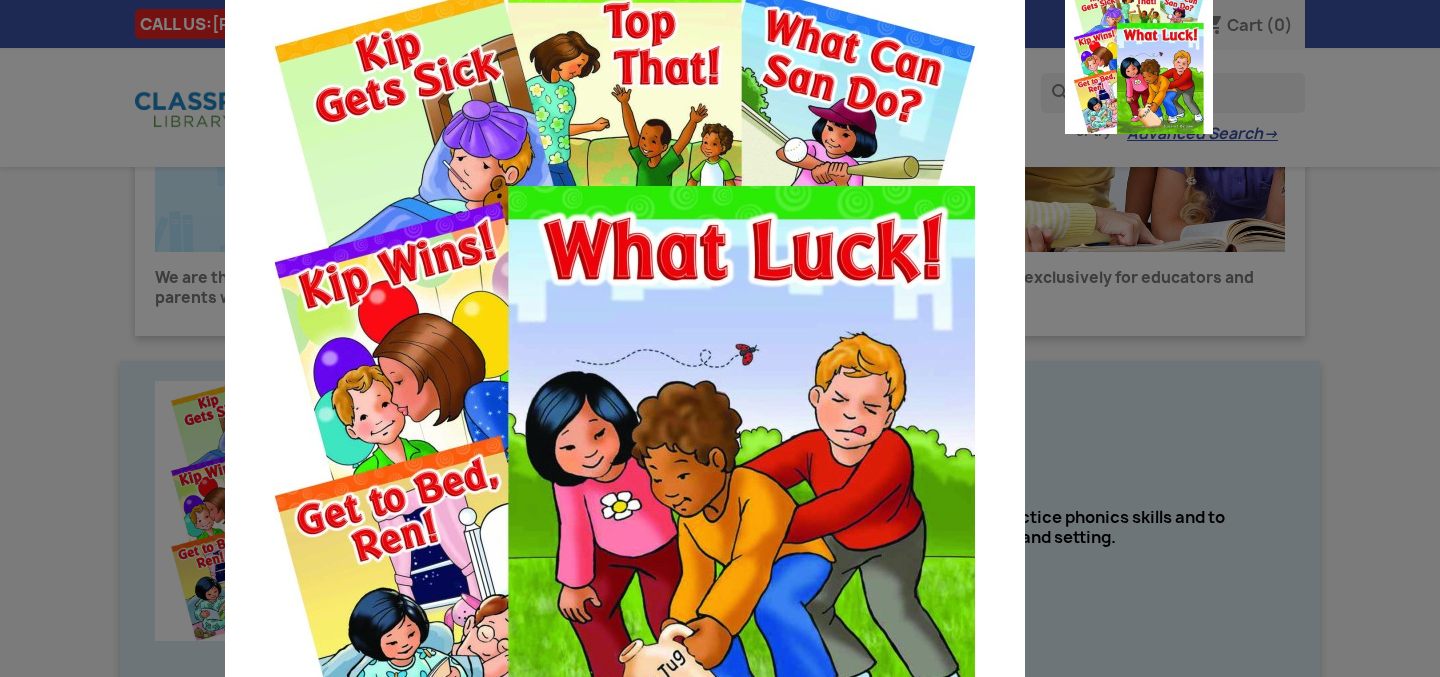 click on "The delightful and unique stories in these books help early readers to practice phonics skills and to develop their understanding of fiction concepts such as character, plot, and setting." at bounding box center (720, 338) 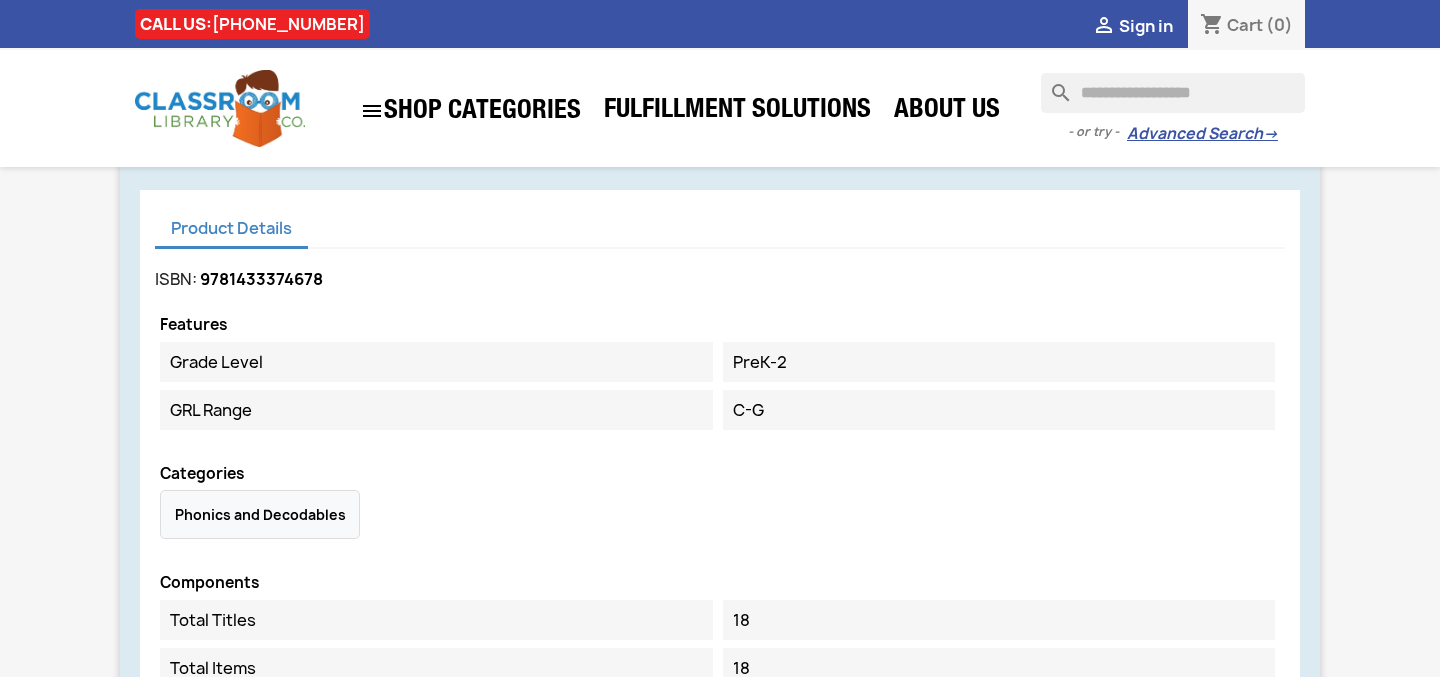 scroll, scrollTop: 1297, scrollLeft: 0, axis: vertical 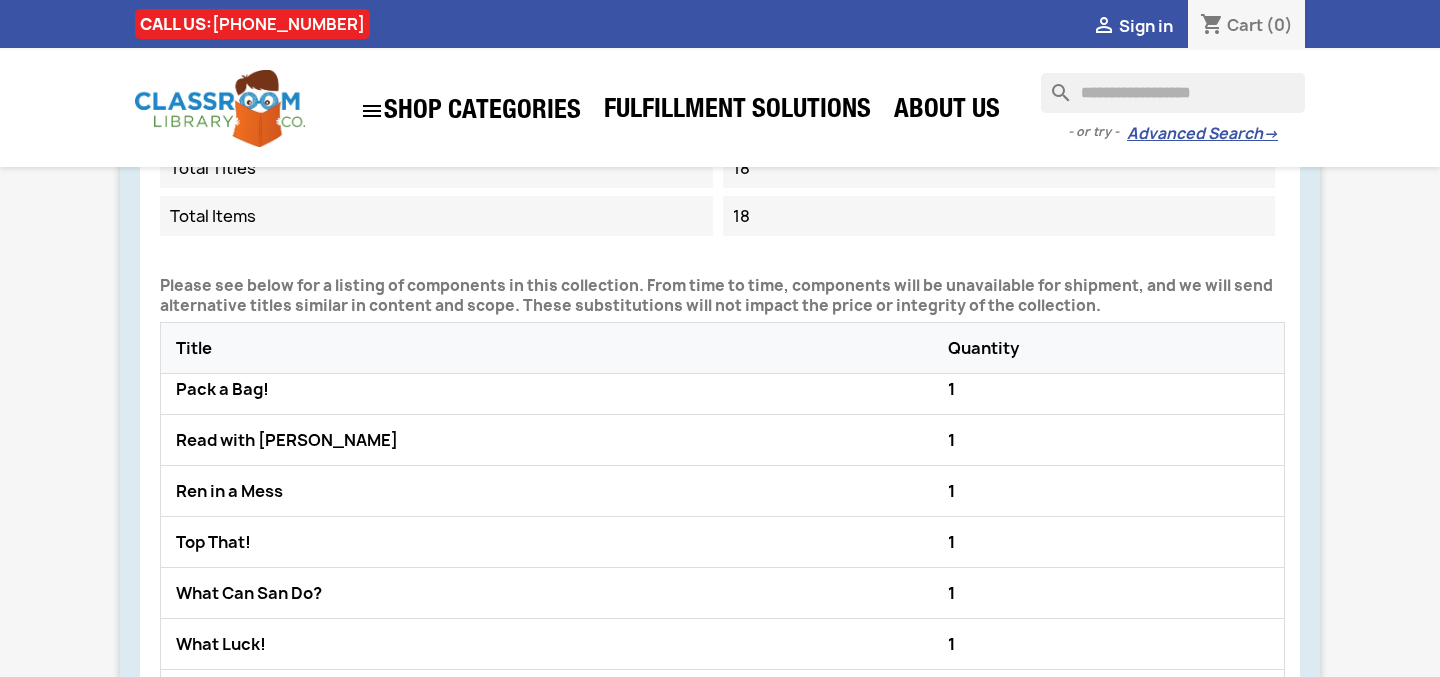 click on "Read with Gus" 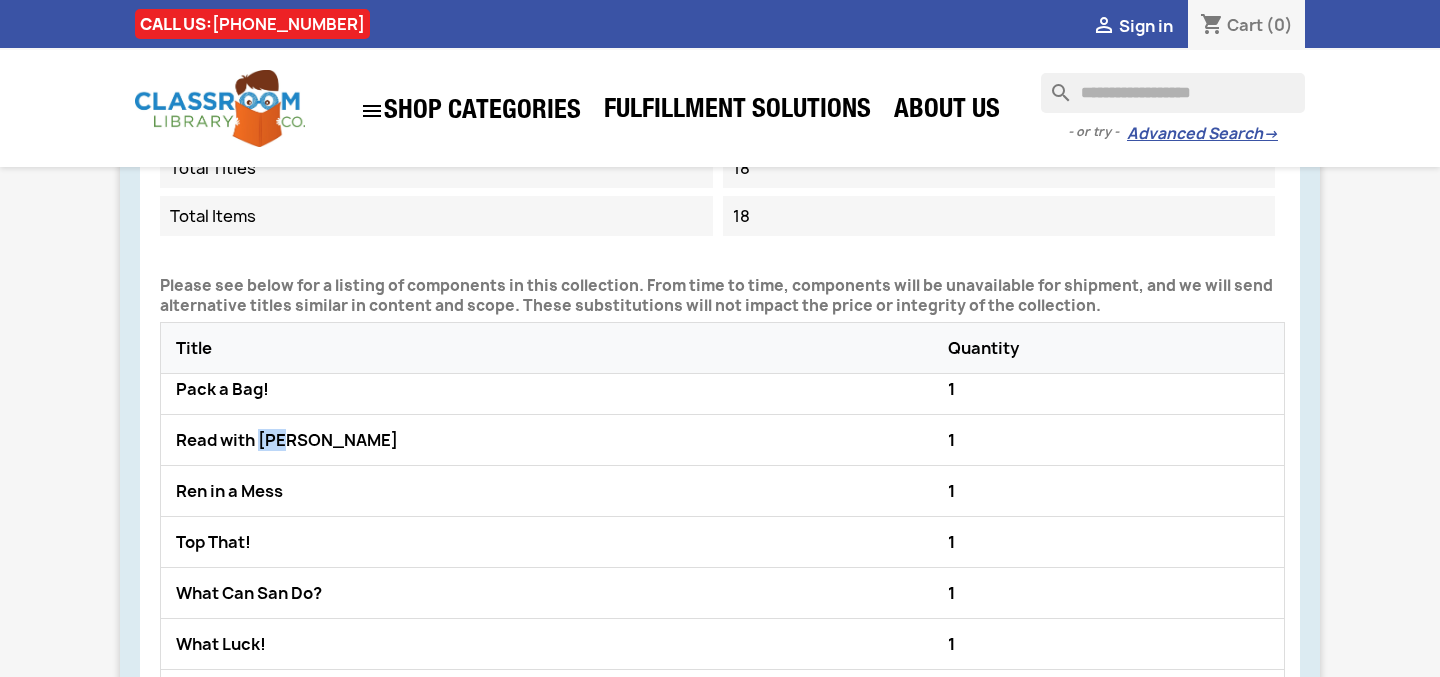 scroll, scrollTop: 0, scrollLeft: 0, axis: both 